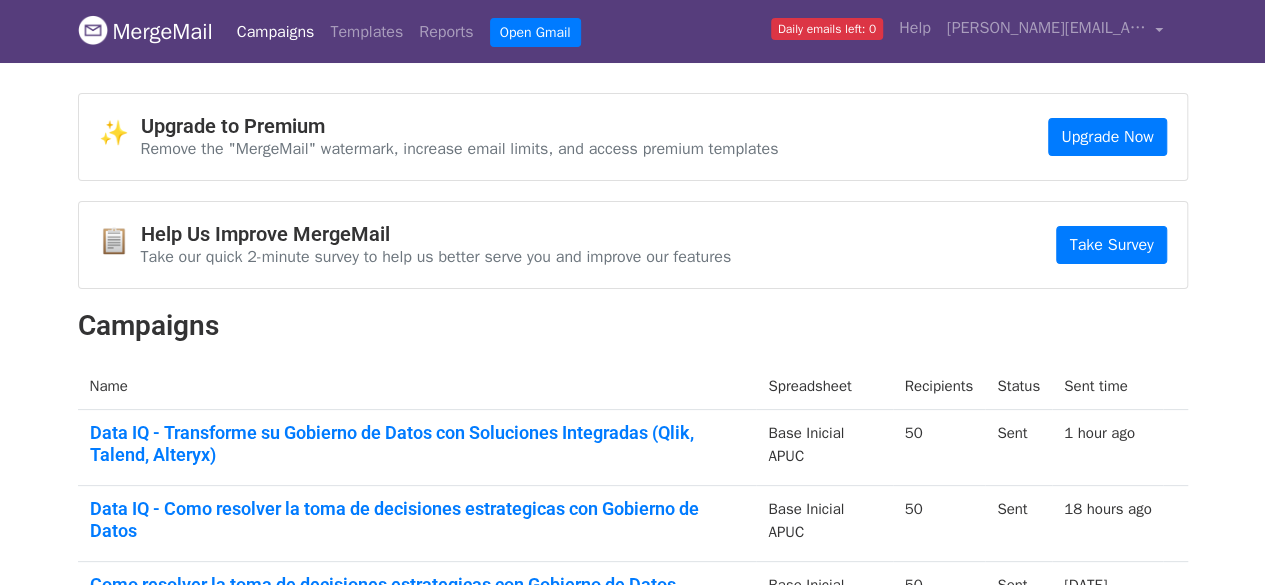 scroll, scrollTop: 0, scrollLeft: 0, axis: both 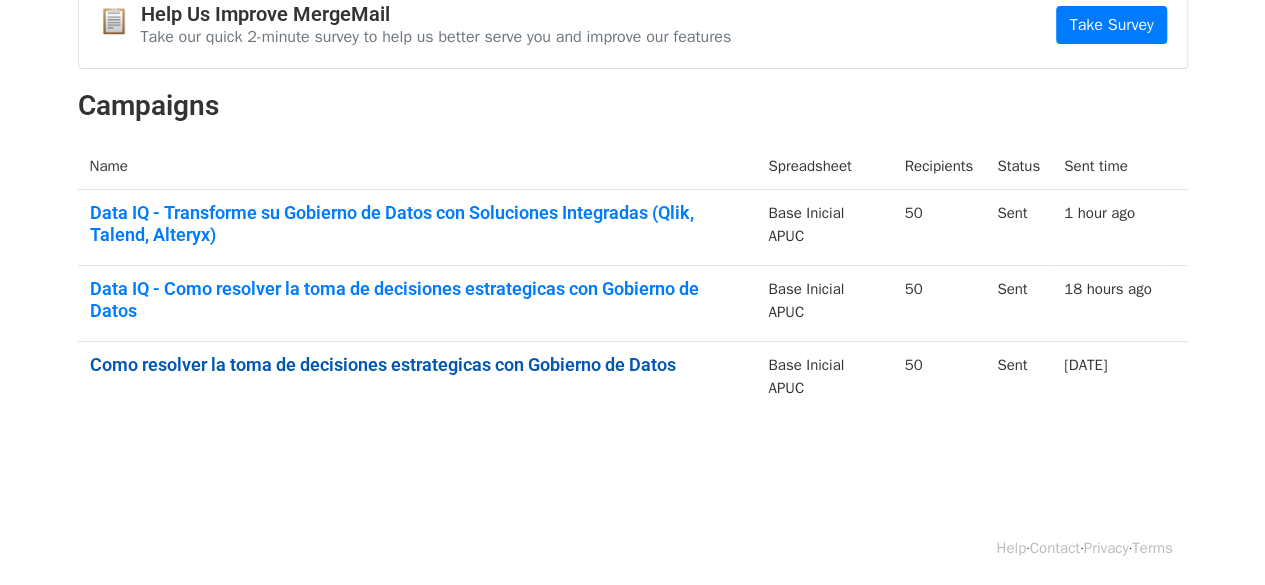 click on "Como resolver la toma de decisiones estrategicas con Gobierno de Datos" at bounding box center (417, 365) 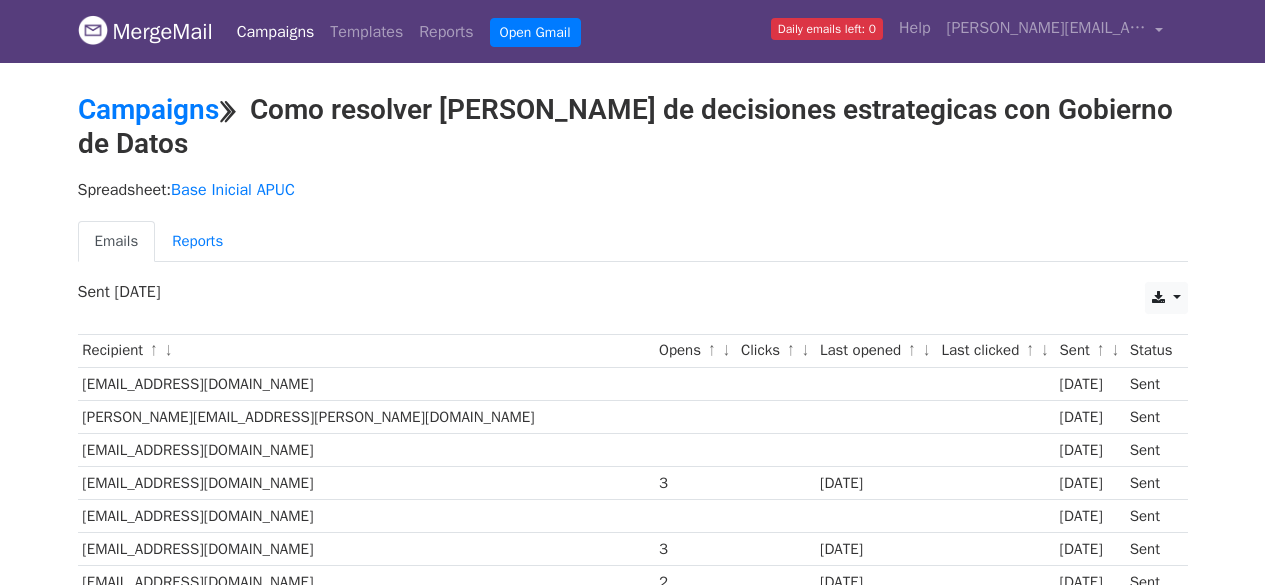 scroll, scrollTop: 0, scrollLeft: 0, axis: both 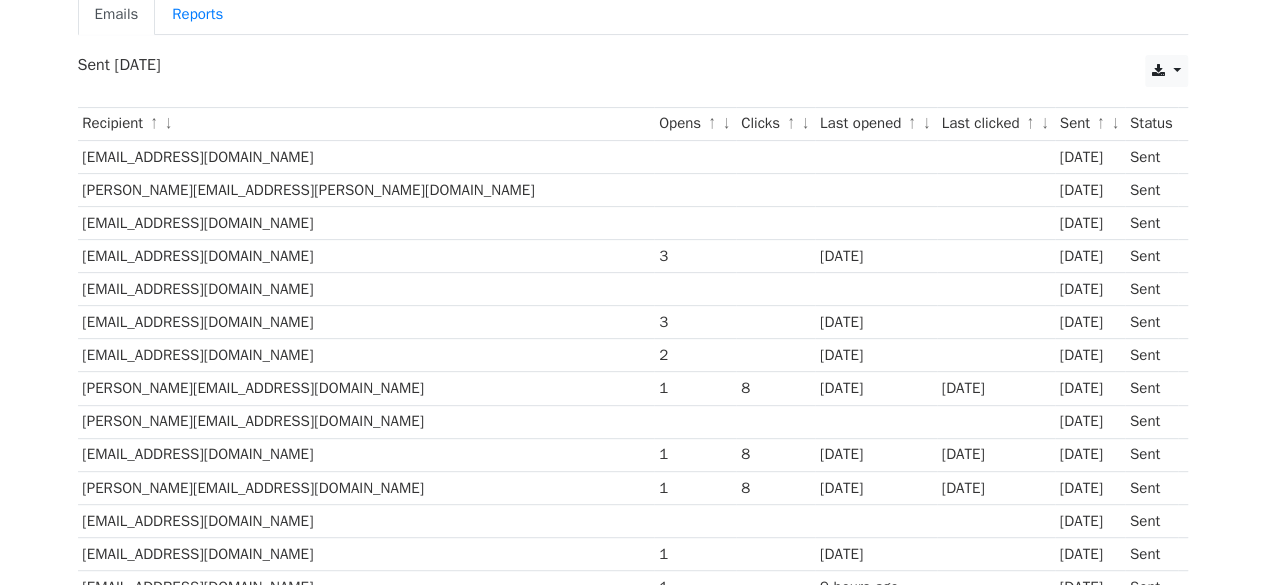 click on "Opens
↑
↓" at bounding box center (695, 123) 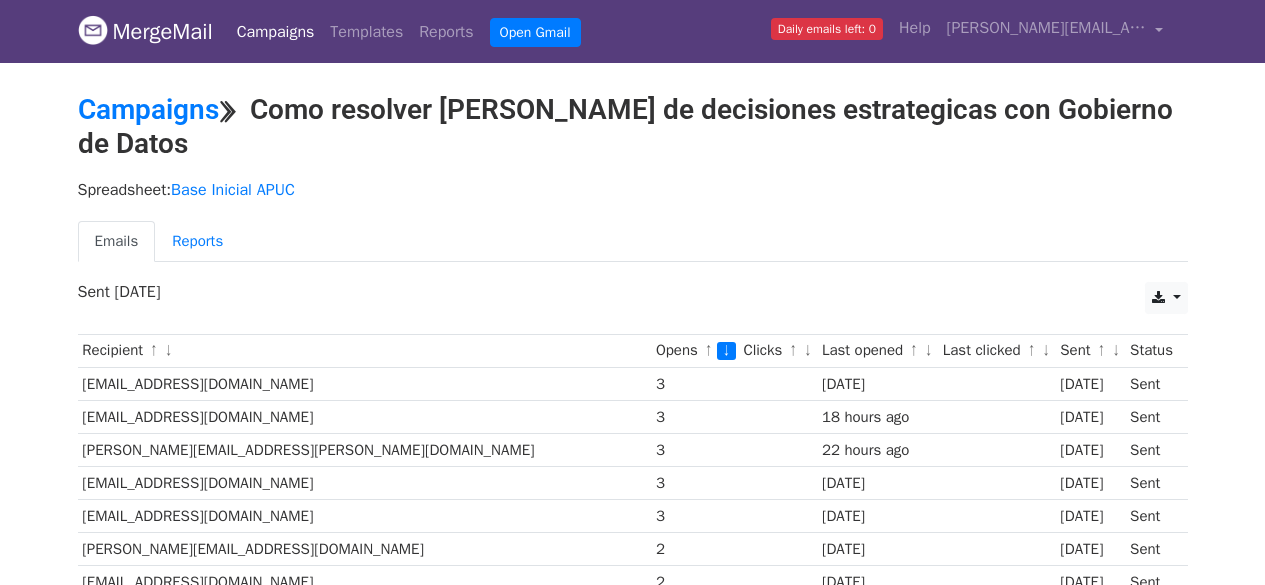 scroll, scrollTop: 0, scrollLeft: 0, axis: both 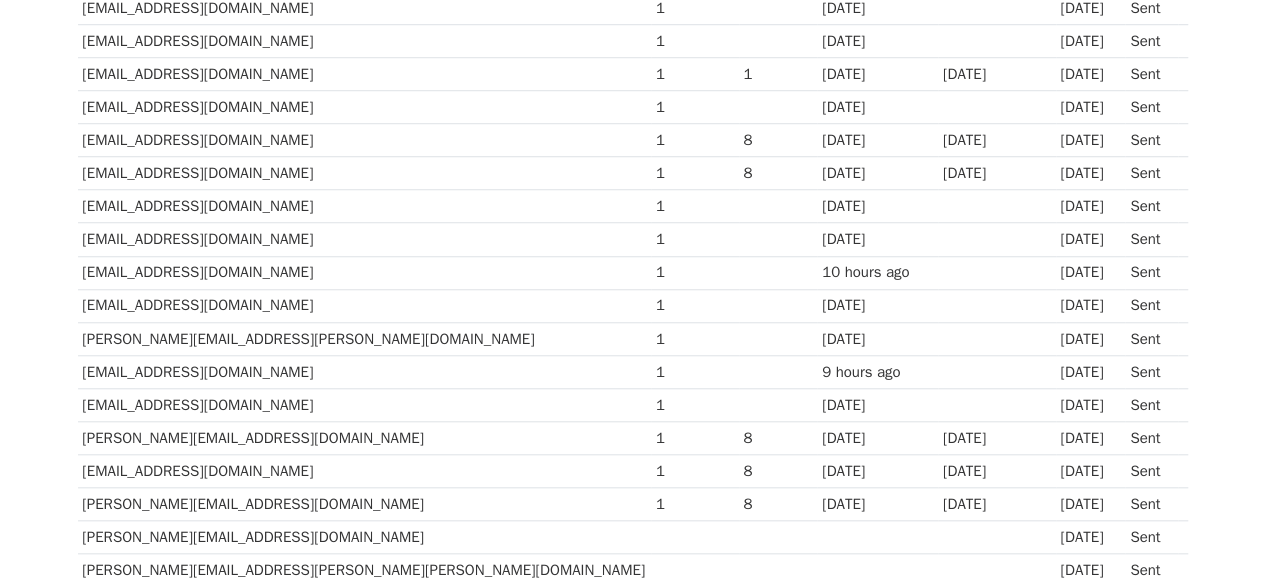 click on "Sent" at bounding box center [1151, 504] 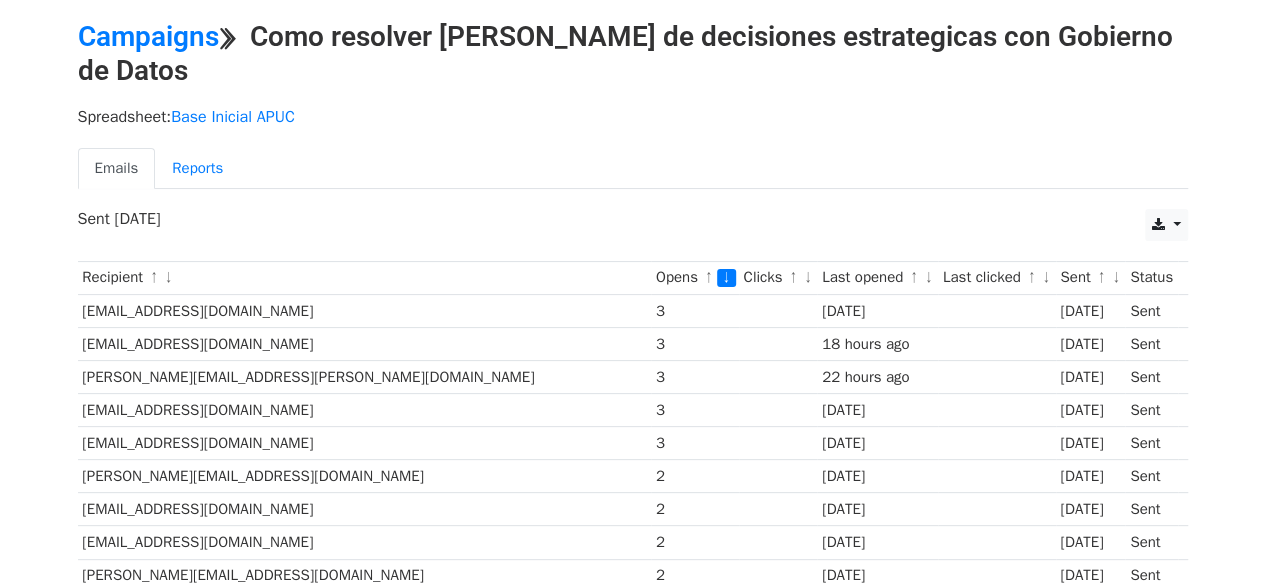 scroll, scrollTop: 41, scrollLeft: 0, axis: vertical 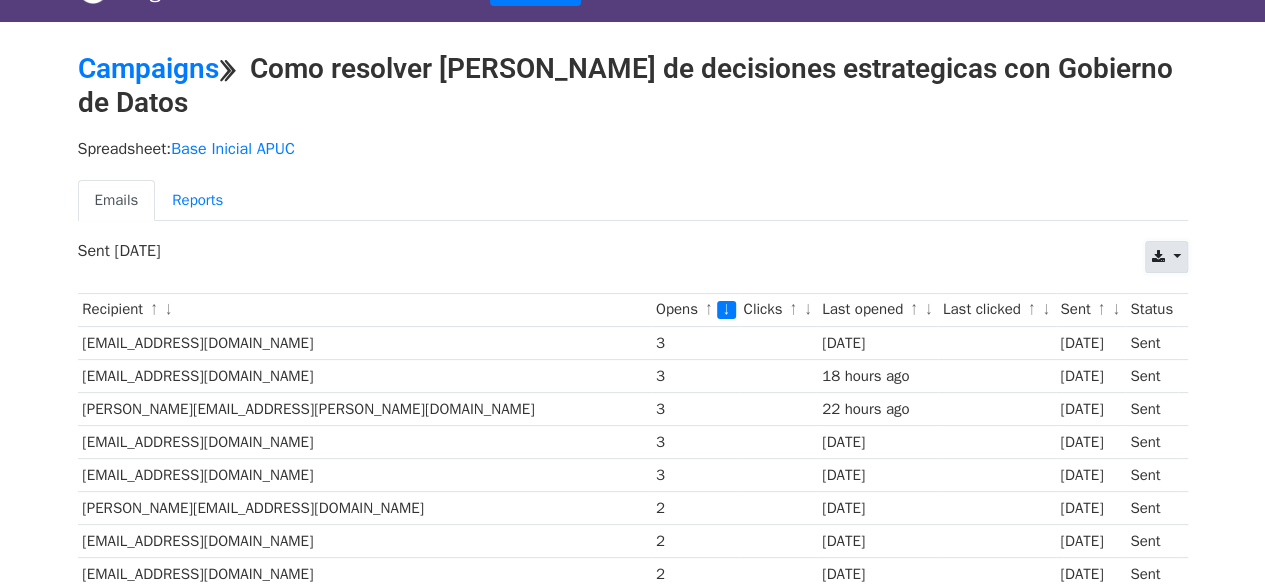 click at bounding box center [1166, 257] 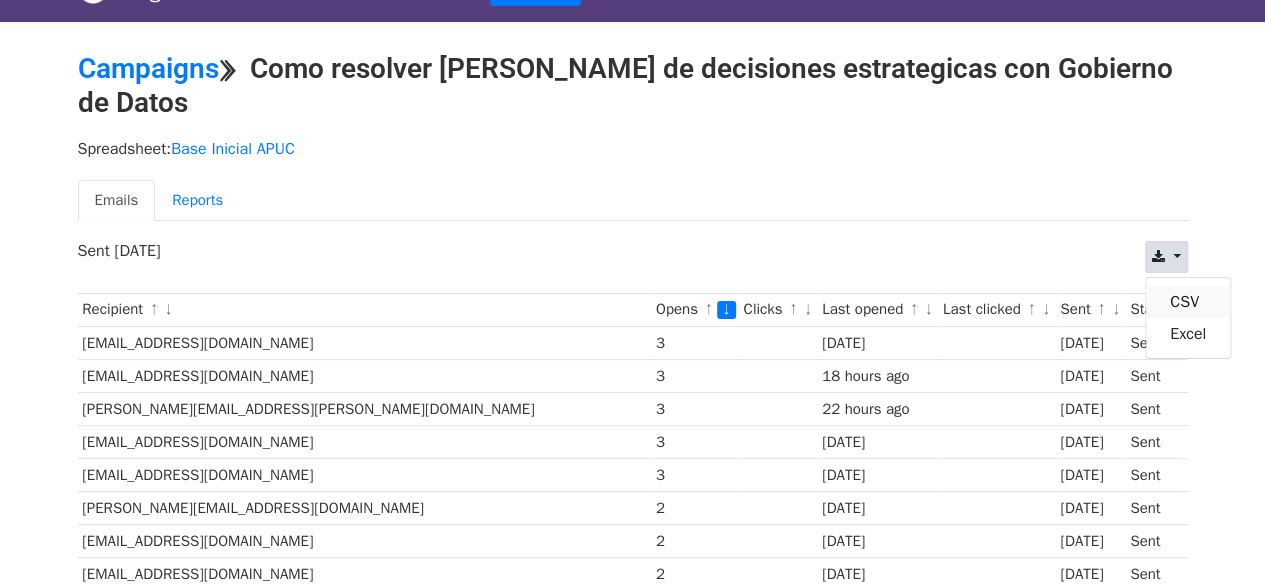 click on "CSV" at bounding box center [1188, 302] 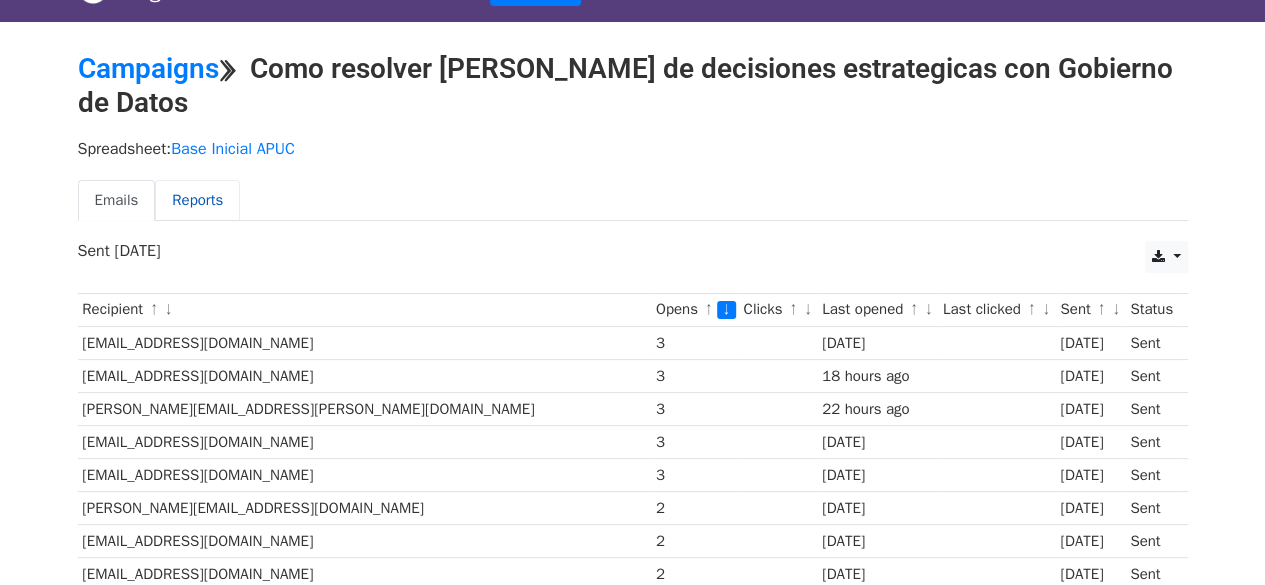 click on "Reports" at bounding box center (197, 200) 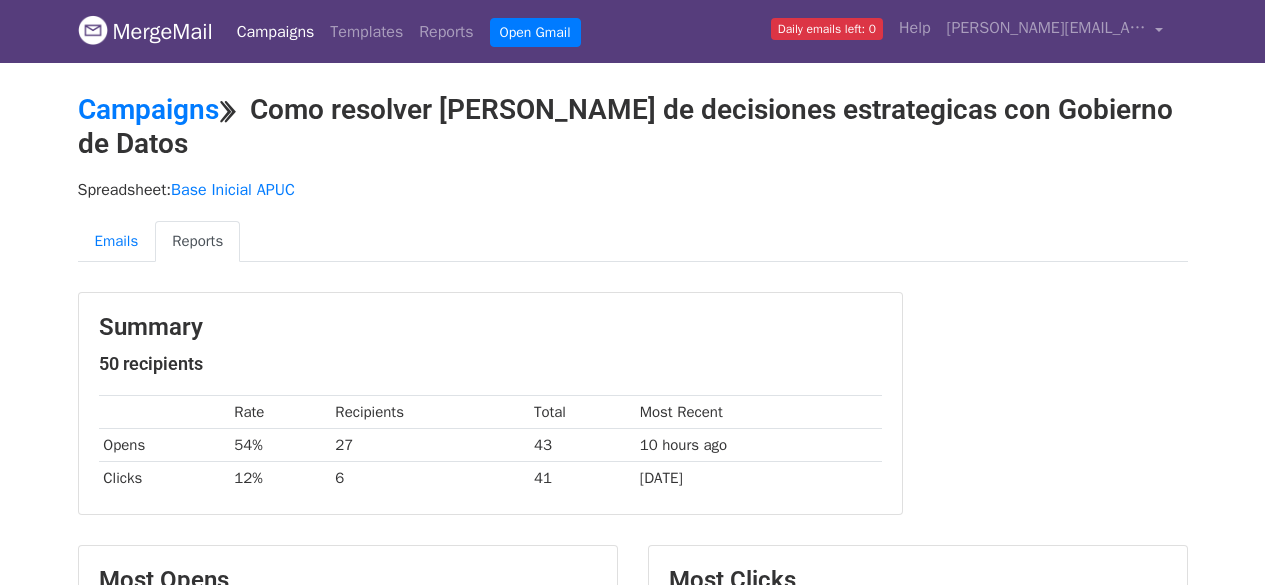 scroll, scrollTop: 0, scrollLeft: 0, axis: both 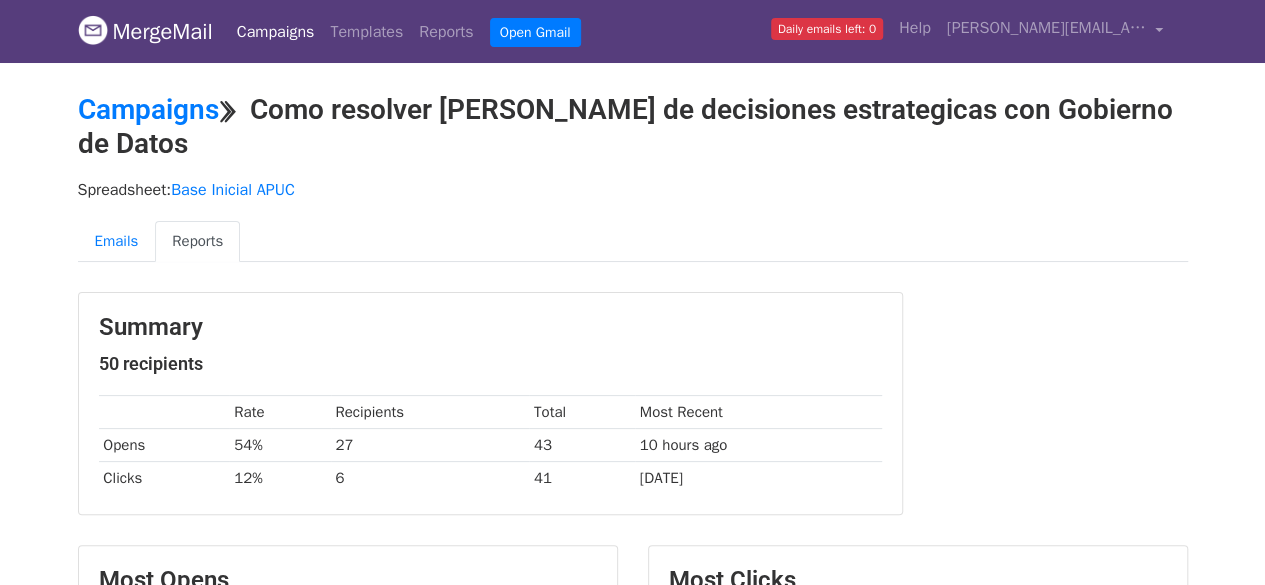 drag, startPoint x: 364, startPoint y: 267, endPoint x: 296, endPoint y: 27, distance: 249.44739 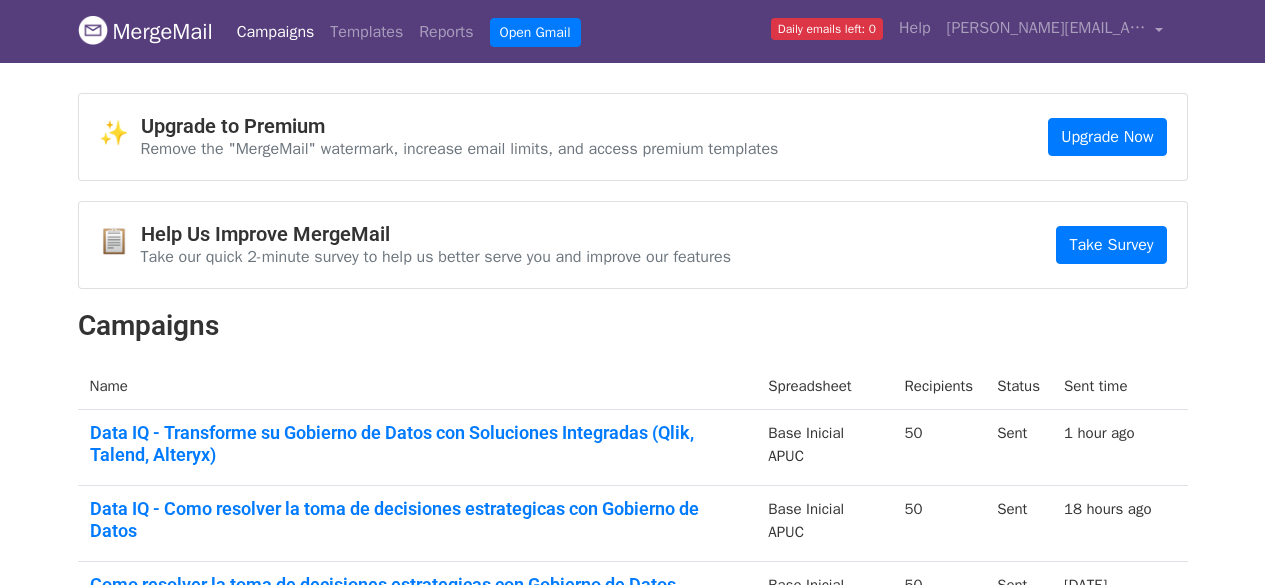 scroll, scrollTop: 0, scrollLeft: 0, axis: both 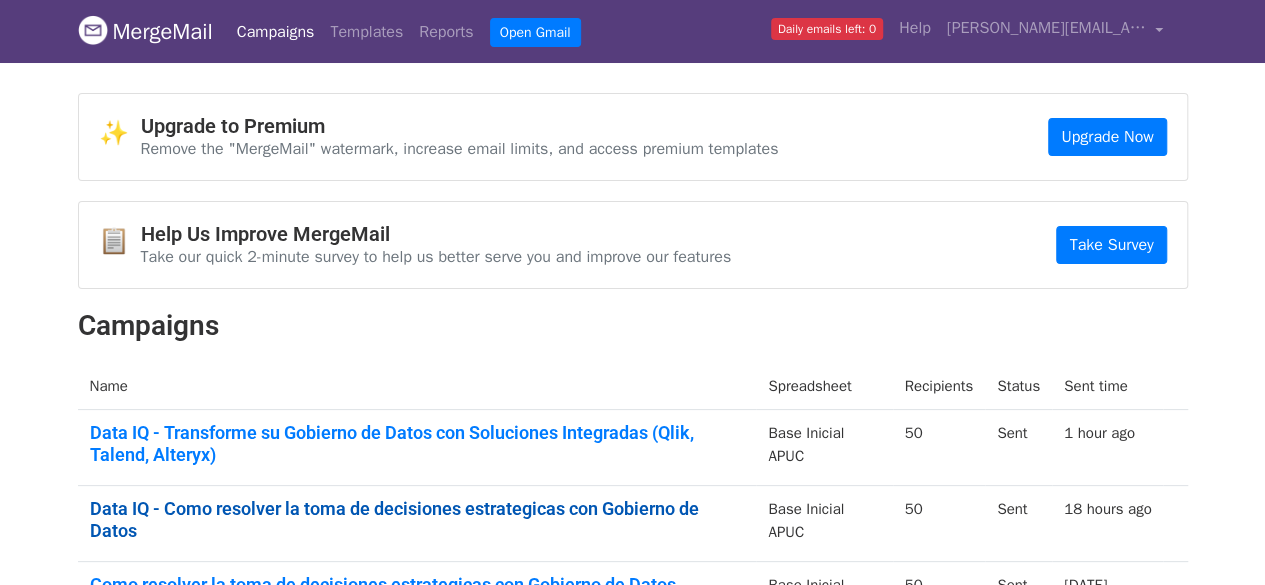 click on "Data IQ - Como resolver la toma de decisiones estrategicas con Gobierno de Datos" at bounding box center (417, 519) 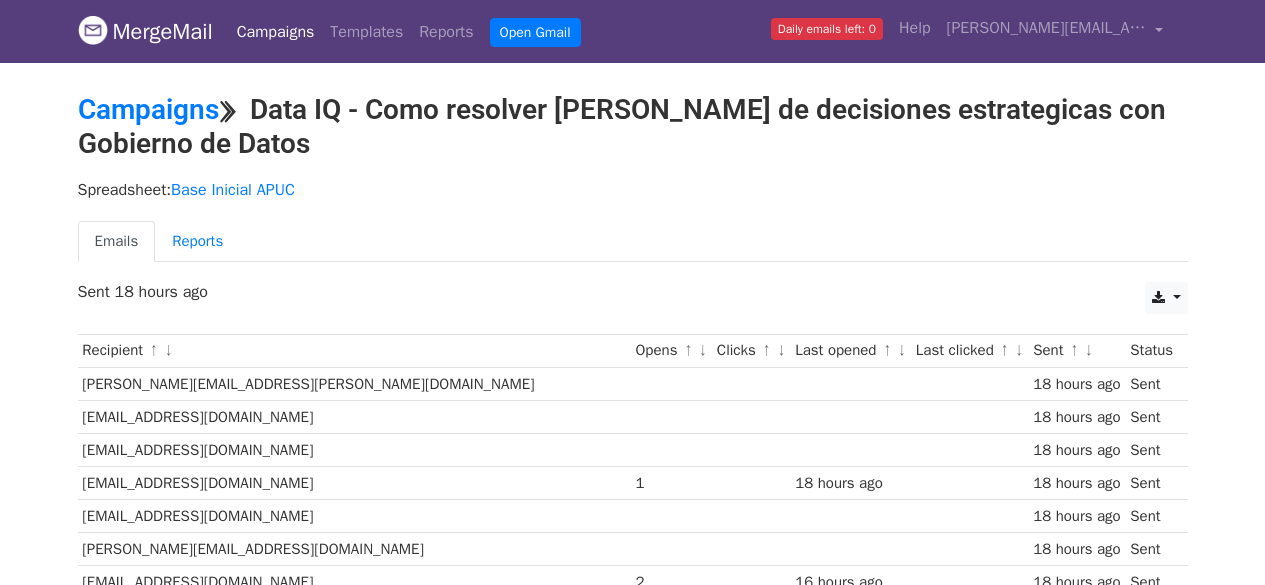 scroll, scrollTop: 0, scrollLeft: 0, axis: both 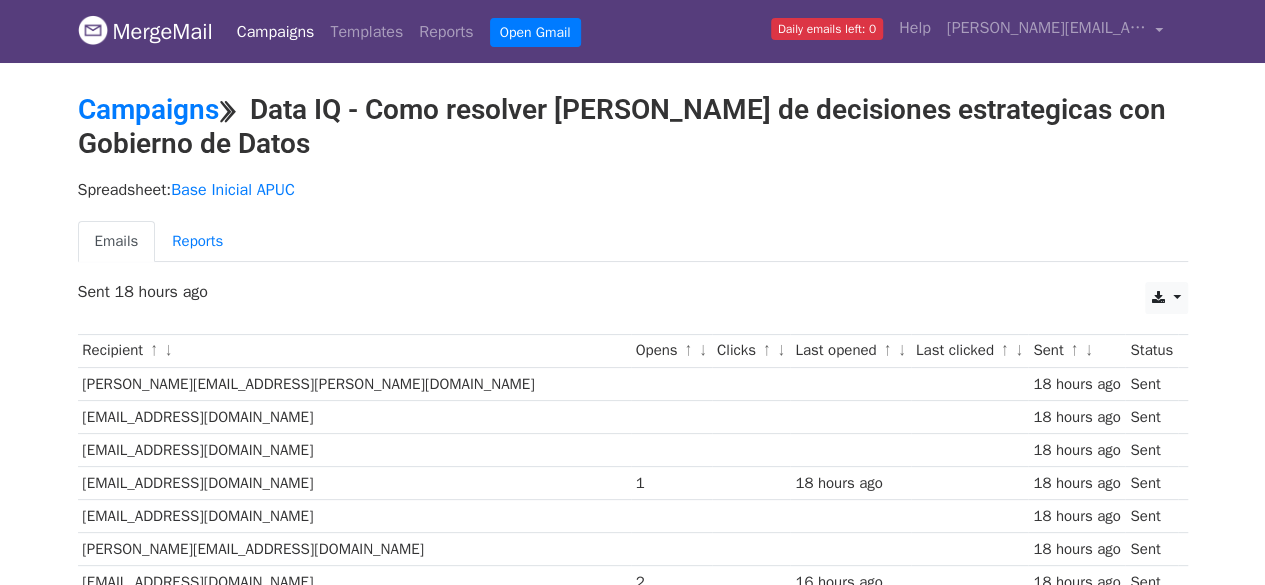 click on "↓" at bounding box center (703, 351) 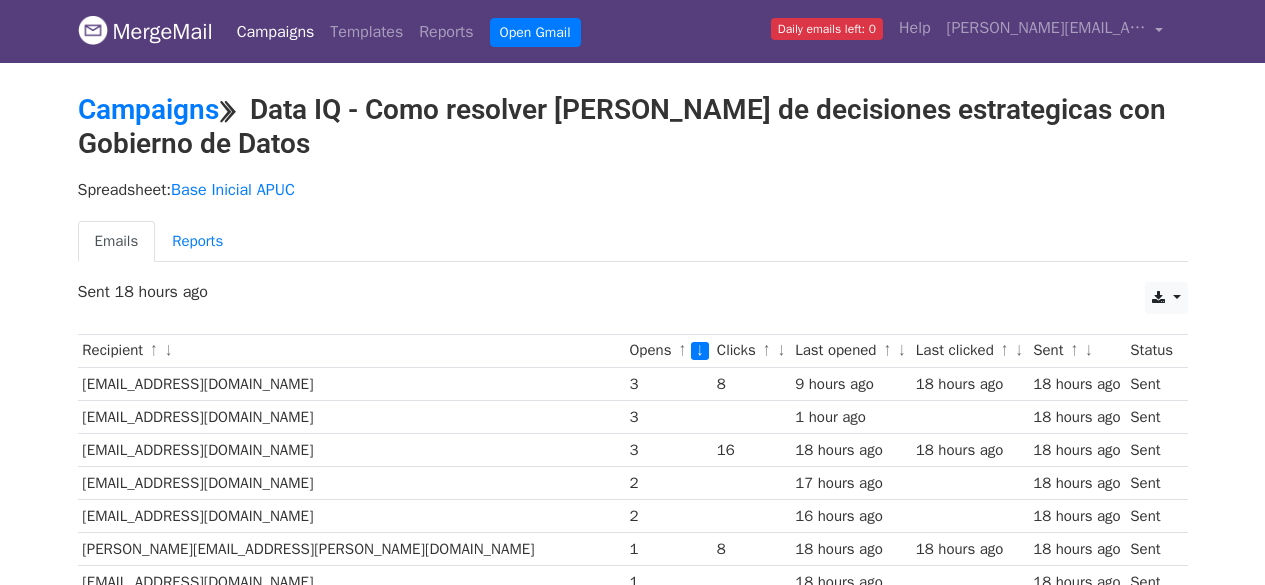 scroll, scrollTop: 0, scrollLeft: 0, axis: both 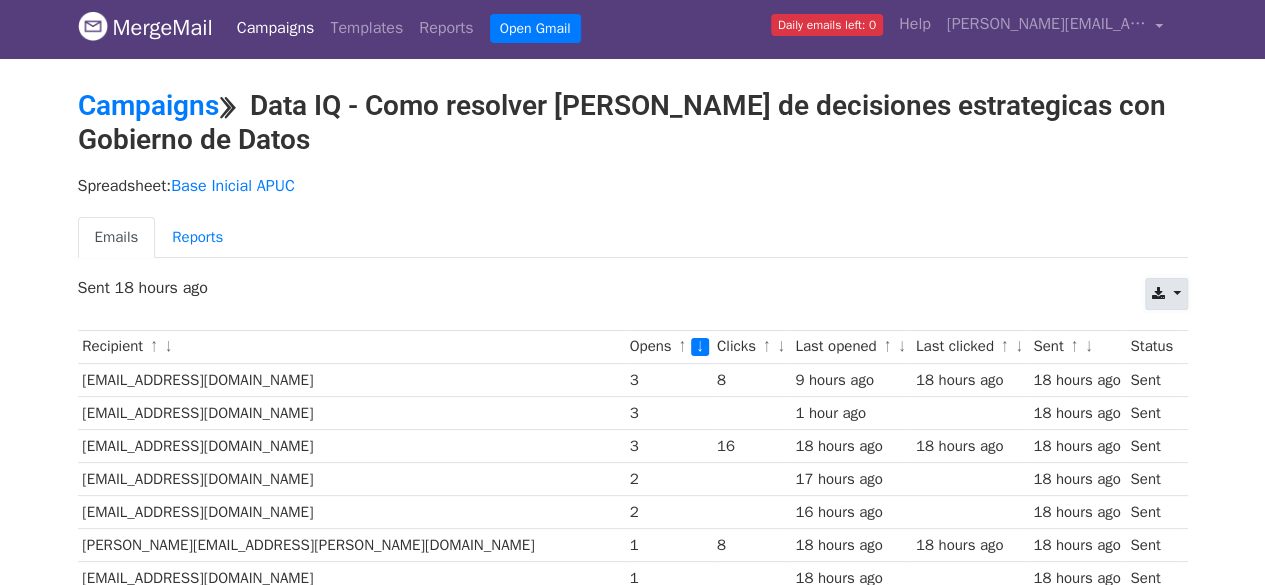 click at bounding box center (1166, 294) 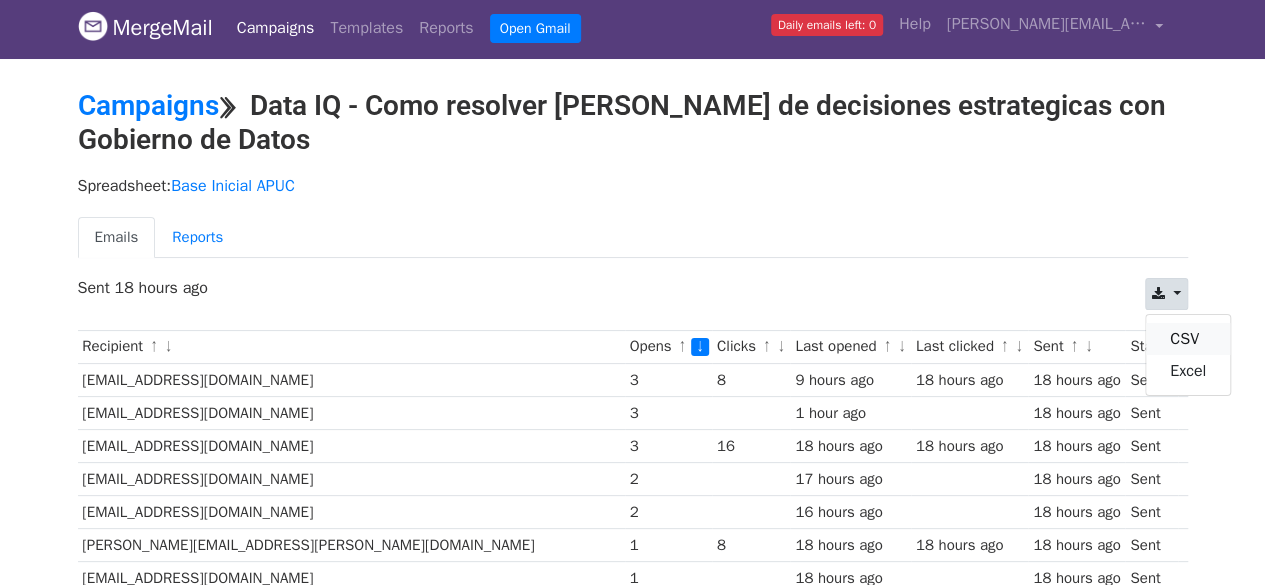 click on "CSV" at bounding box center (1188, 339) 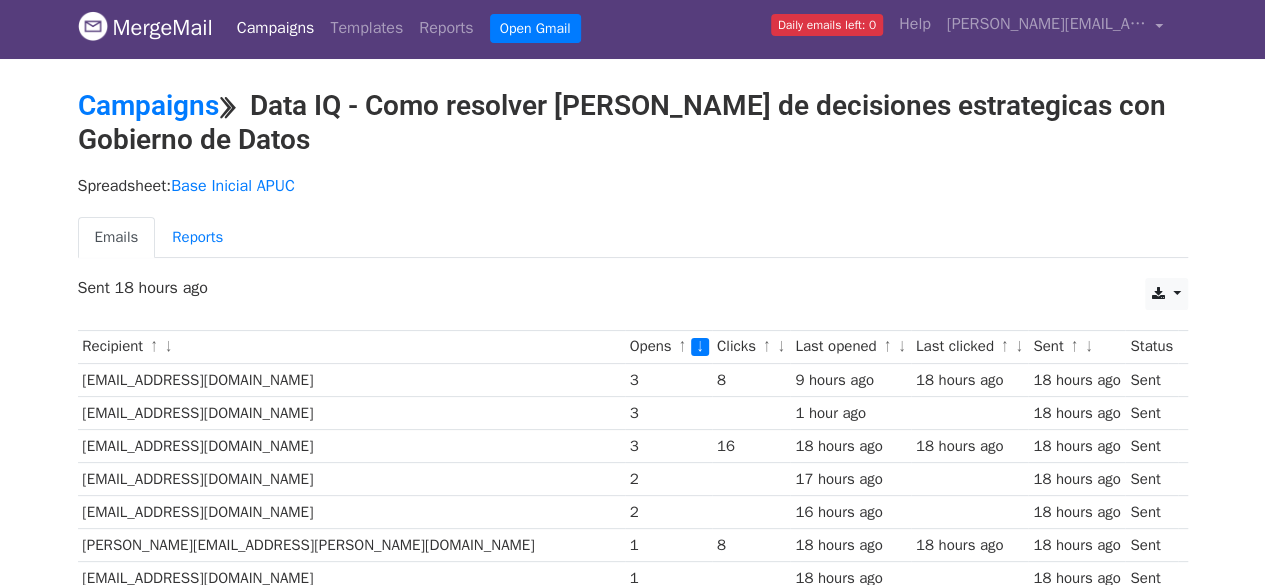click on "Campaigns" at bounding box center (276, 28) 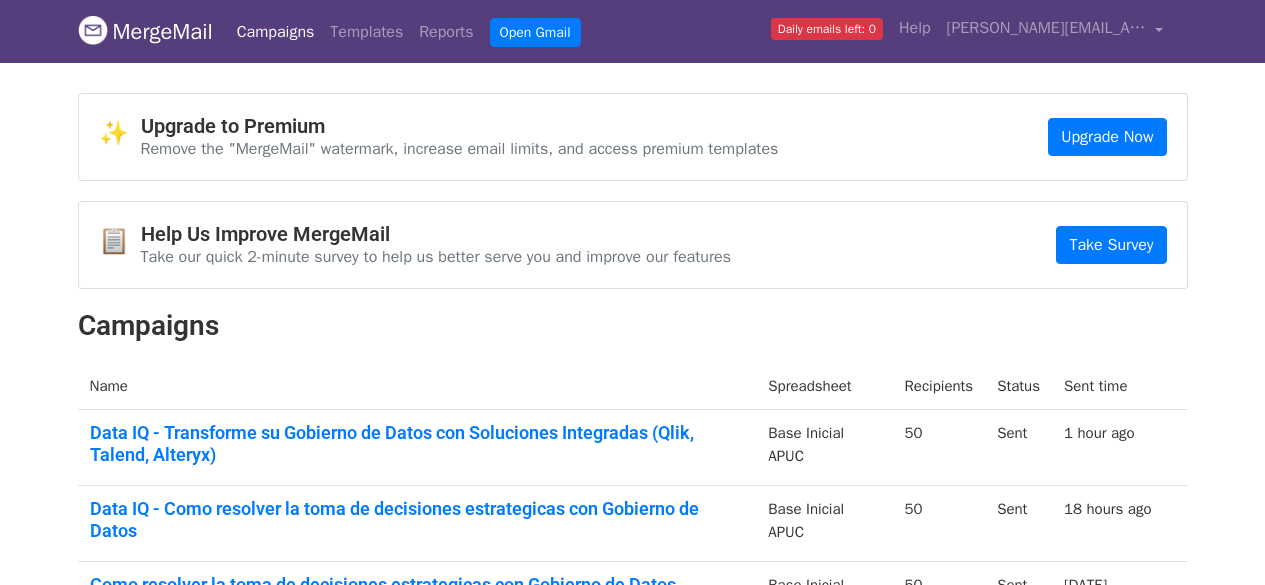 scroll, scrollTop: 0, scrollLeft: 0, axis: both 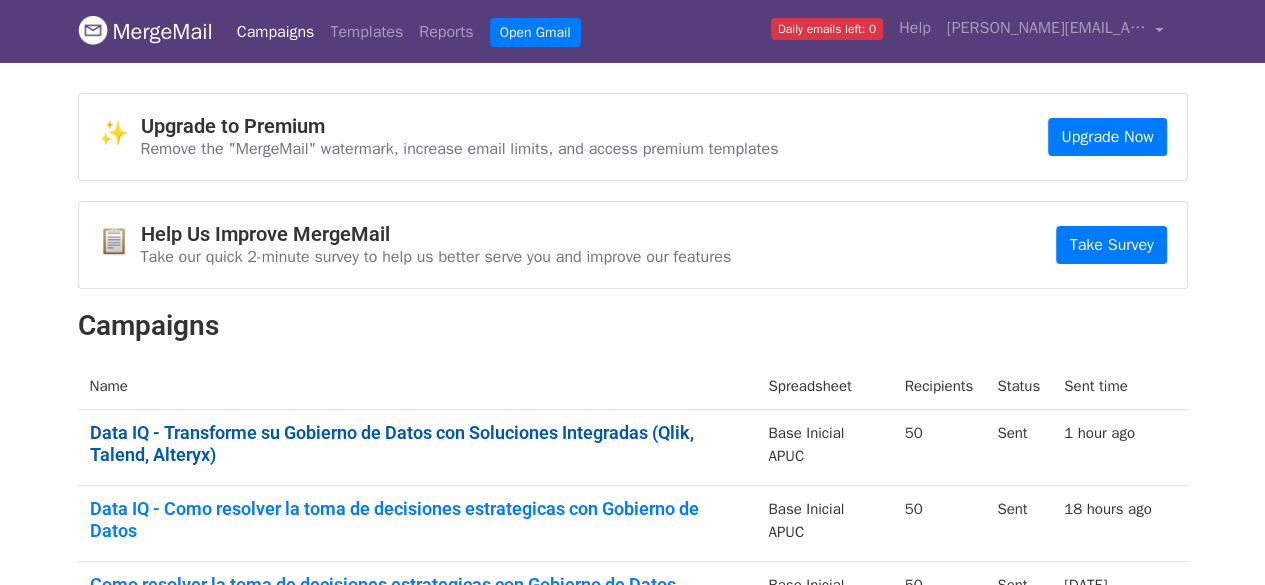 click on "Data IQ - Transforme su Gobierno de Datos con Soluciones Integradas (Qlik, Talend, Alteryx)" at bounding box center [417, 443] 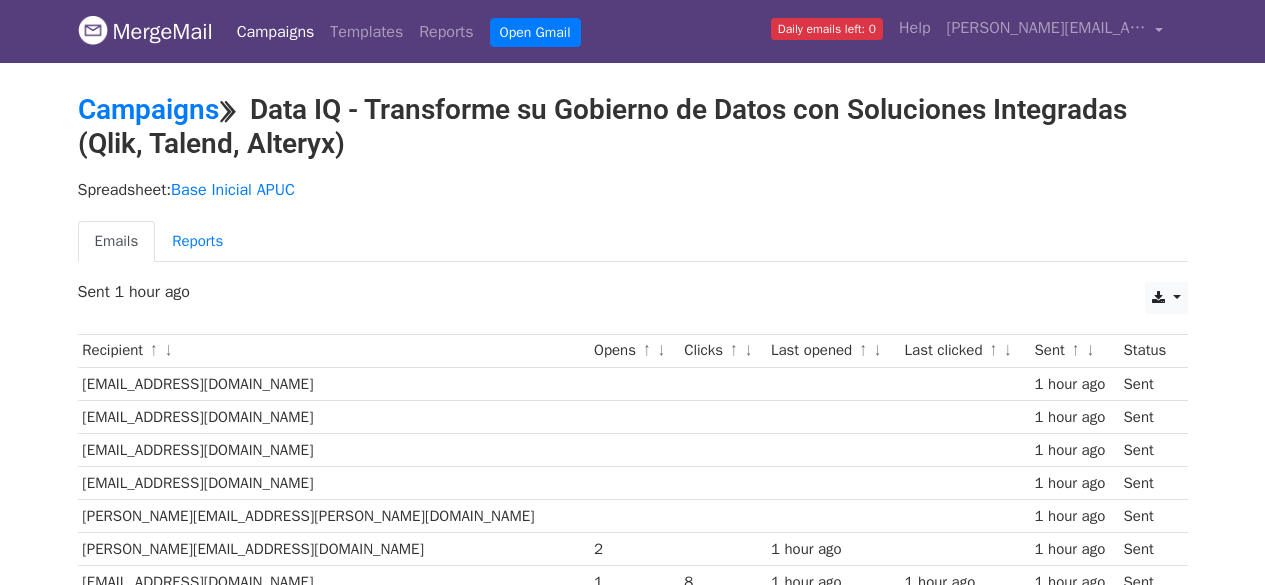 scroll, scrollTop: 0, scrollLeft: 0, axis: both 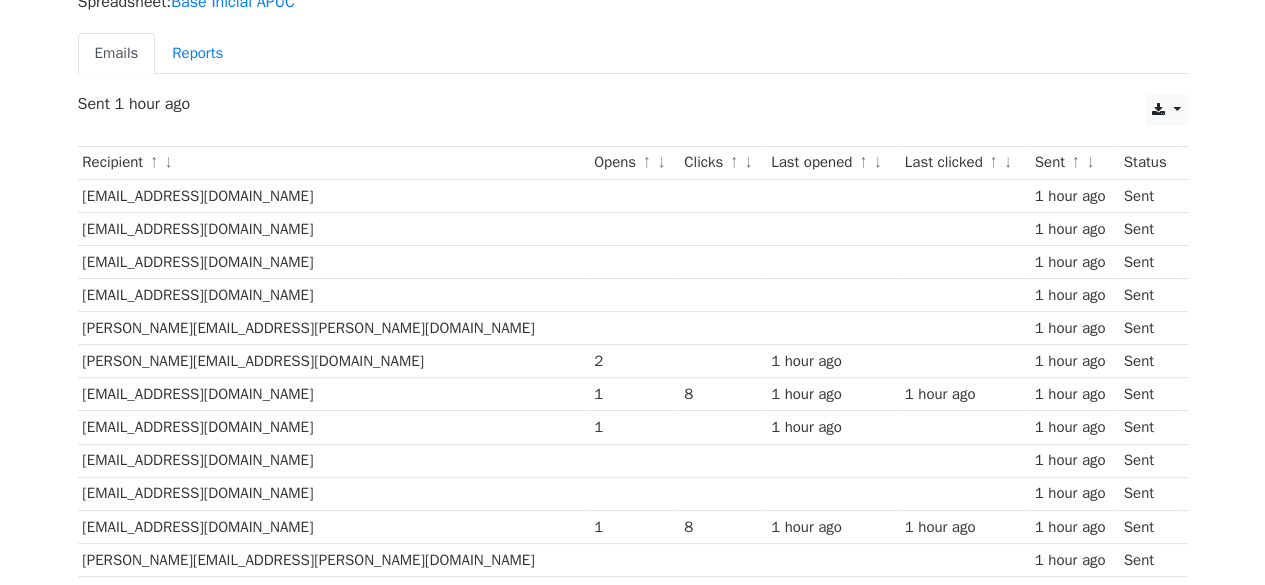 click on "↓" at bounding box center (661, 163) 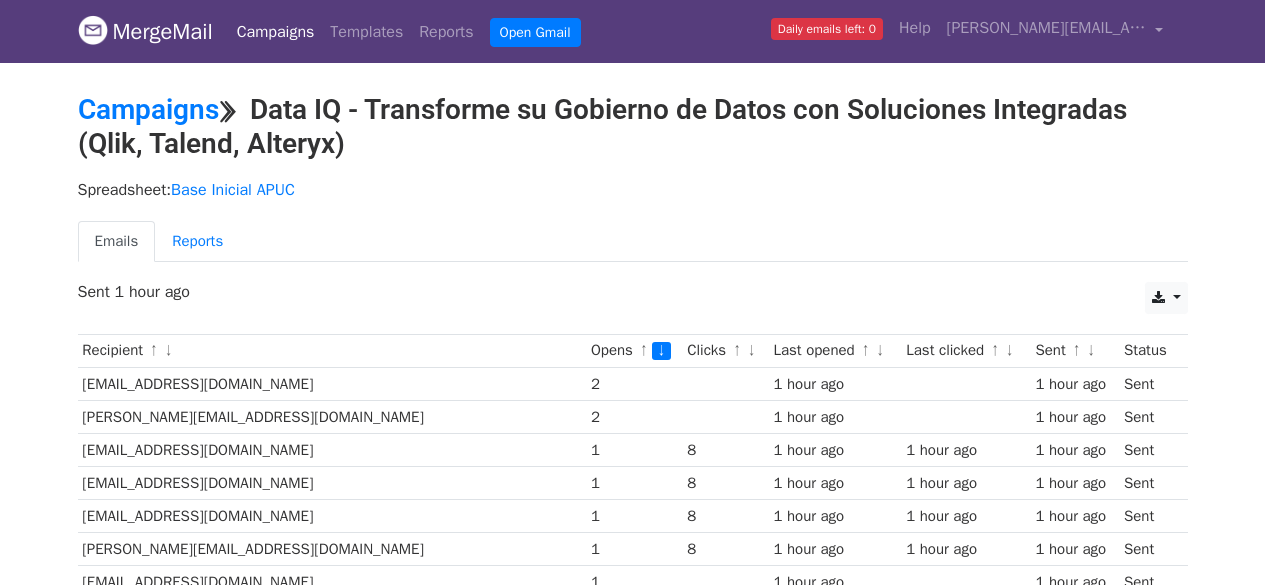 scroll, scrollTop: 0, scrollLeft: 0, axis: both 